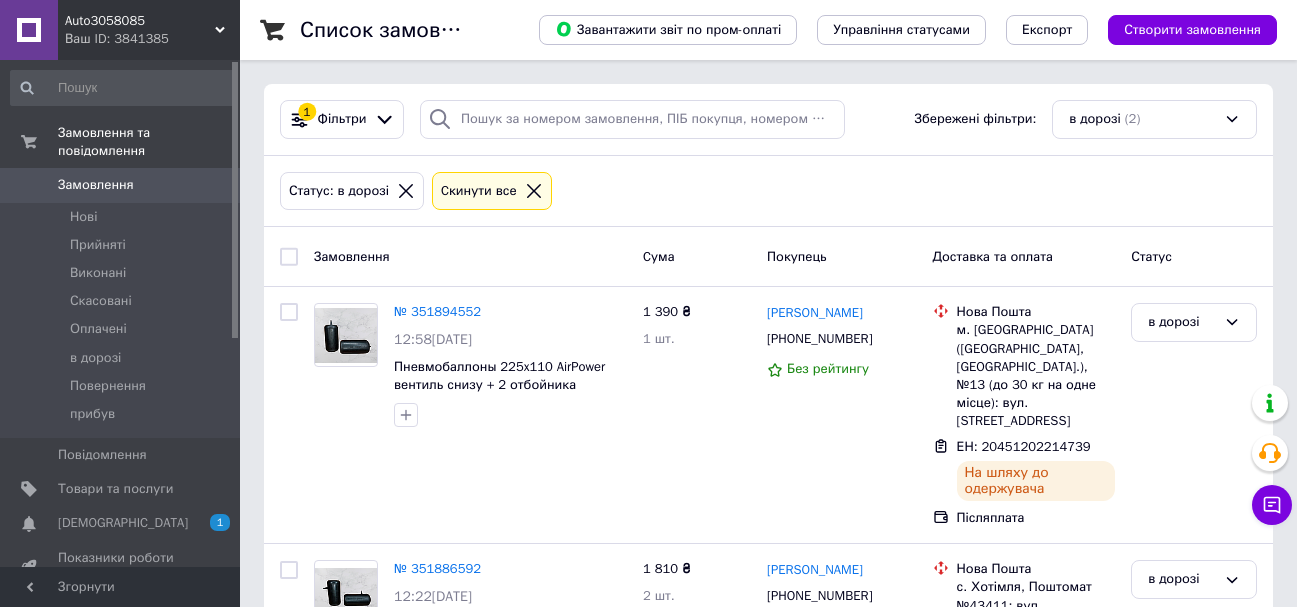 scroll, scrollTop: 0, scrollLeft: 0, axis: both 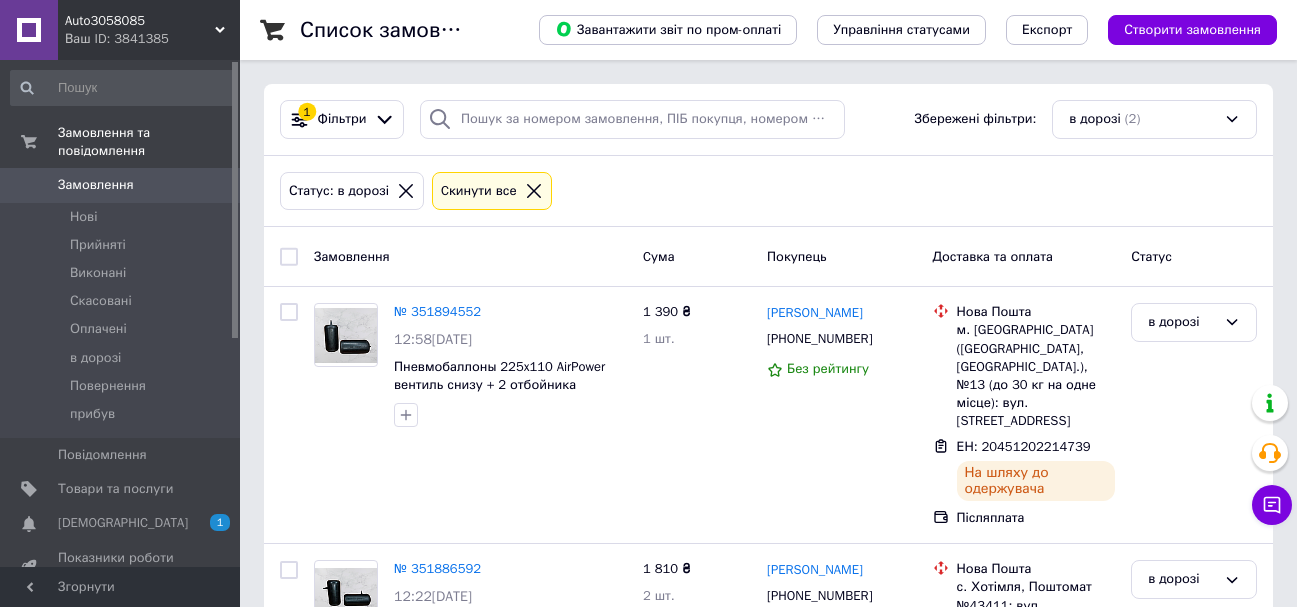 click on "[DEMOGRAPHIC_DATA]" at bounding box center (123, 523) 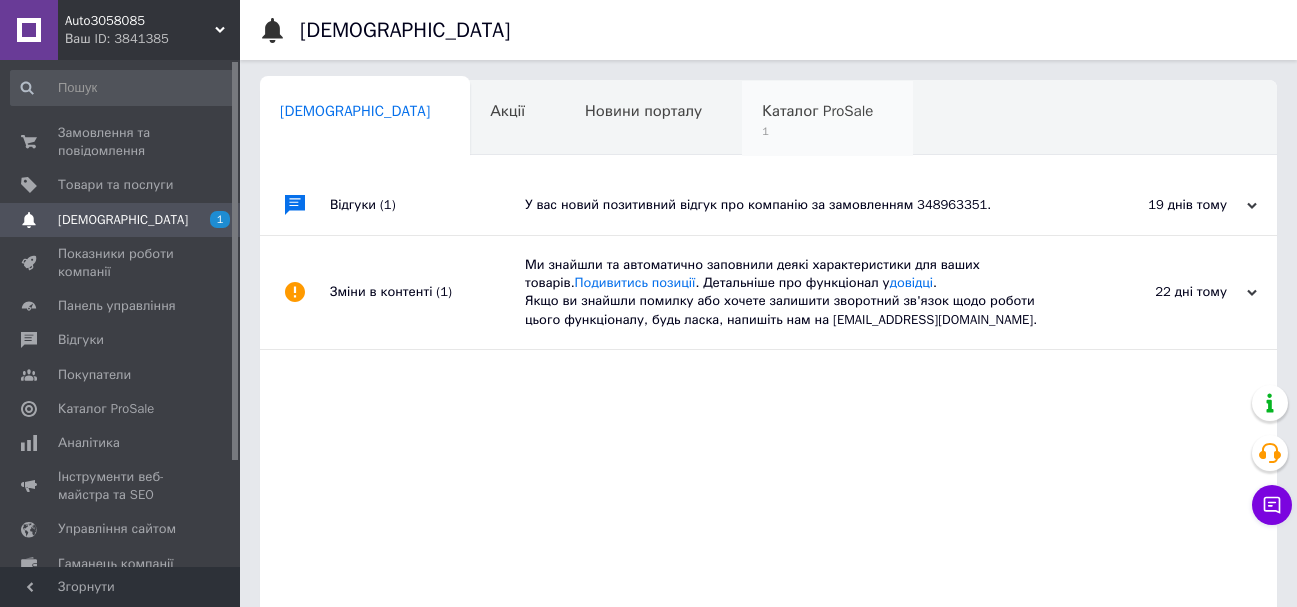 click on "1" at bounding box center (817, 131) 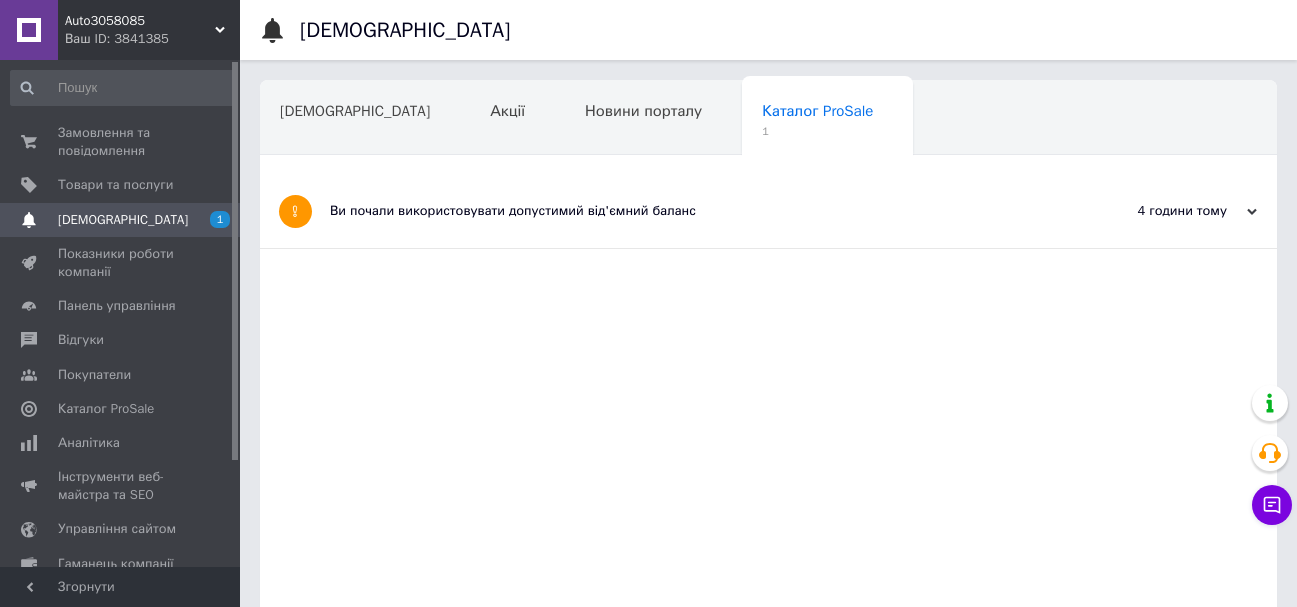 click on "Ви почали використовувати допустимий від'ємний баланс" at bounding box center [693, 211] 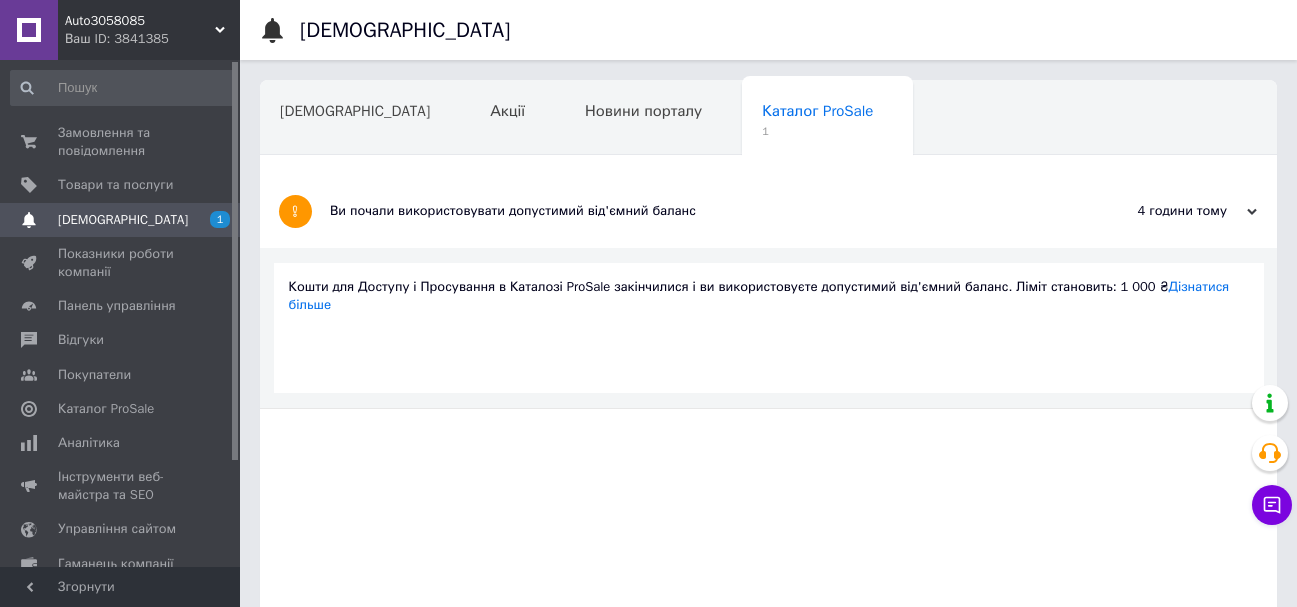 click on "Ви почали використовувати допустимий від'ємний баланс" at bounding box center (693, 211) 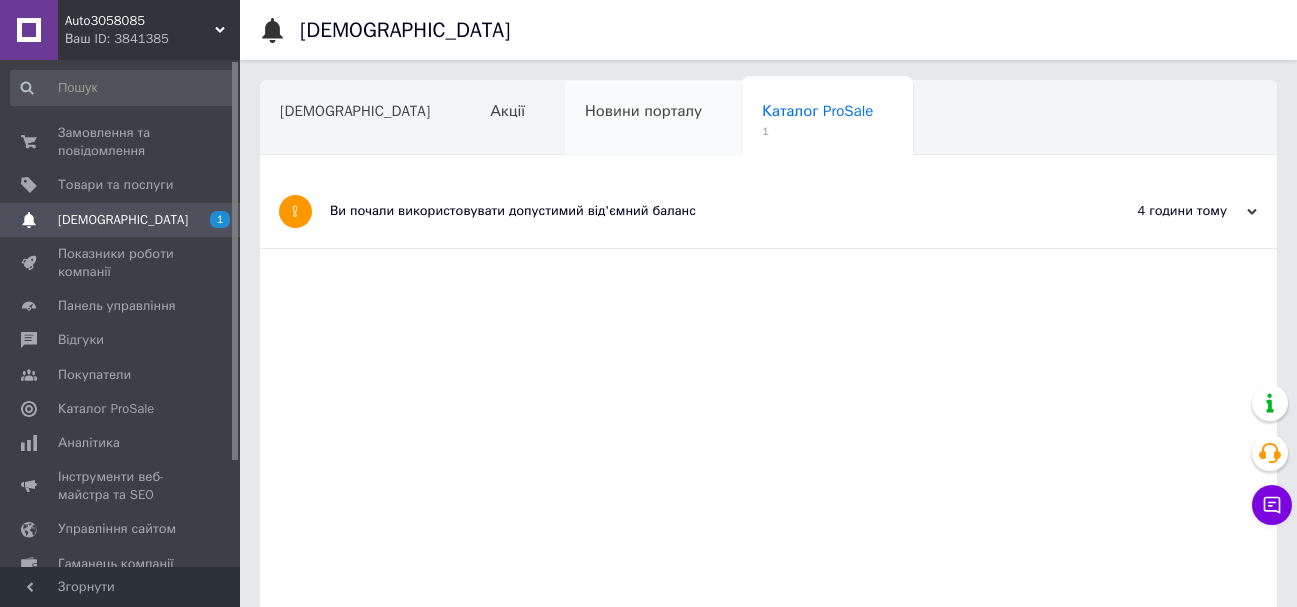 click on "Новини порталу" at bounding box center (653, 119) 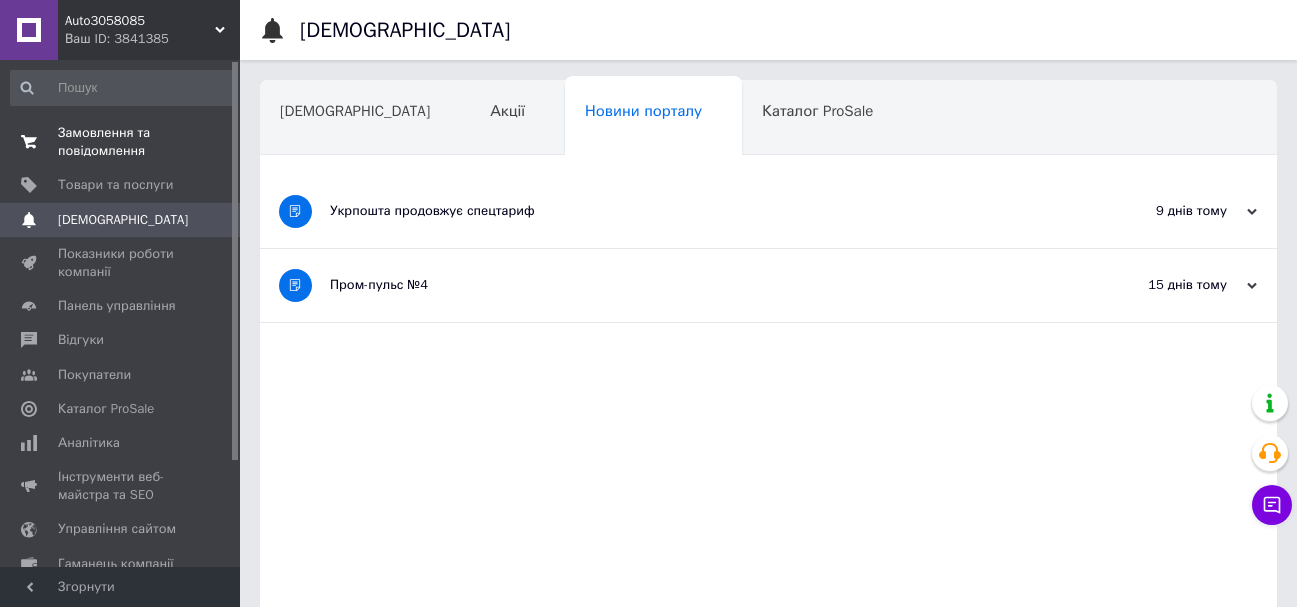 click on "Замовлення та повідомлення" at bounding box center [121, 142] 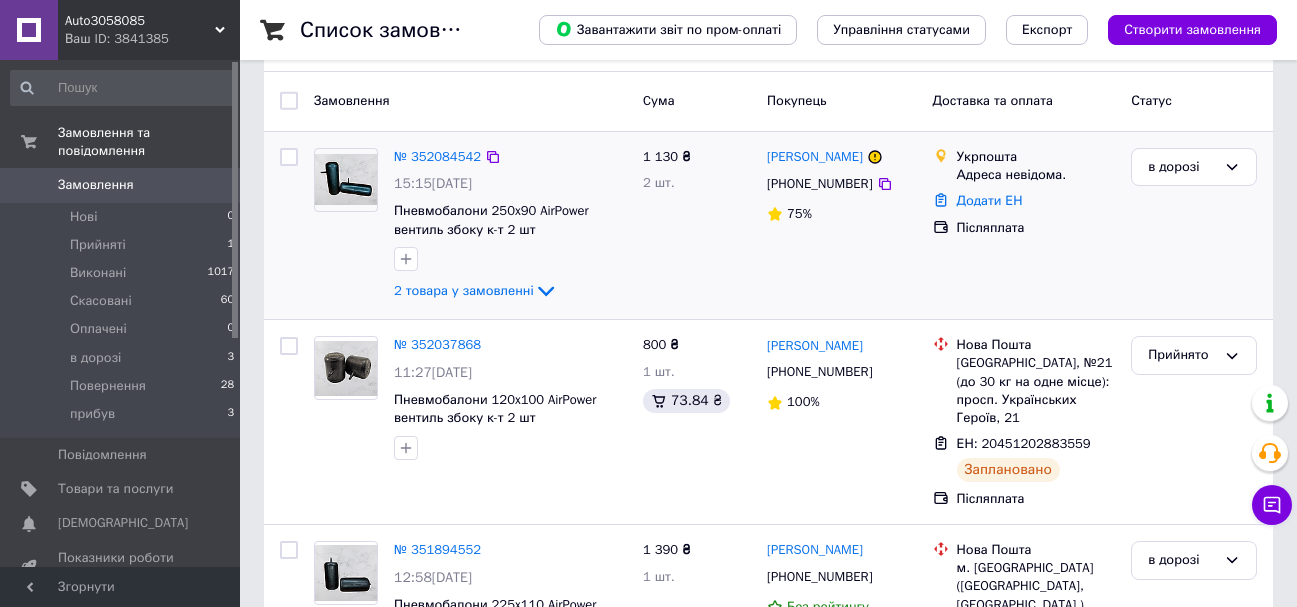 scroll, scrollTop: 200, scrollLeft: 0, axis: vertical 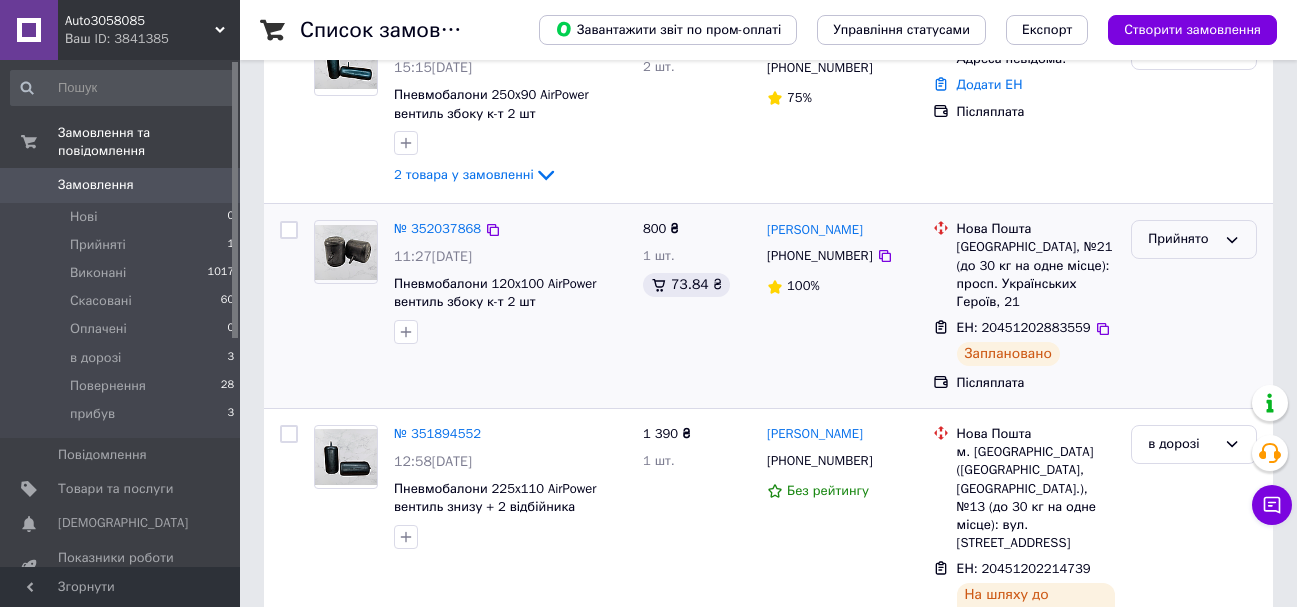 click 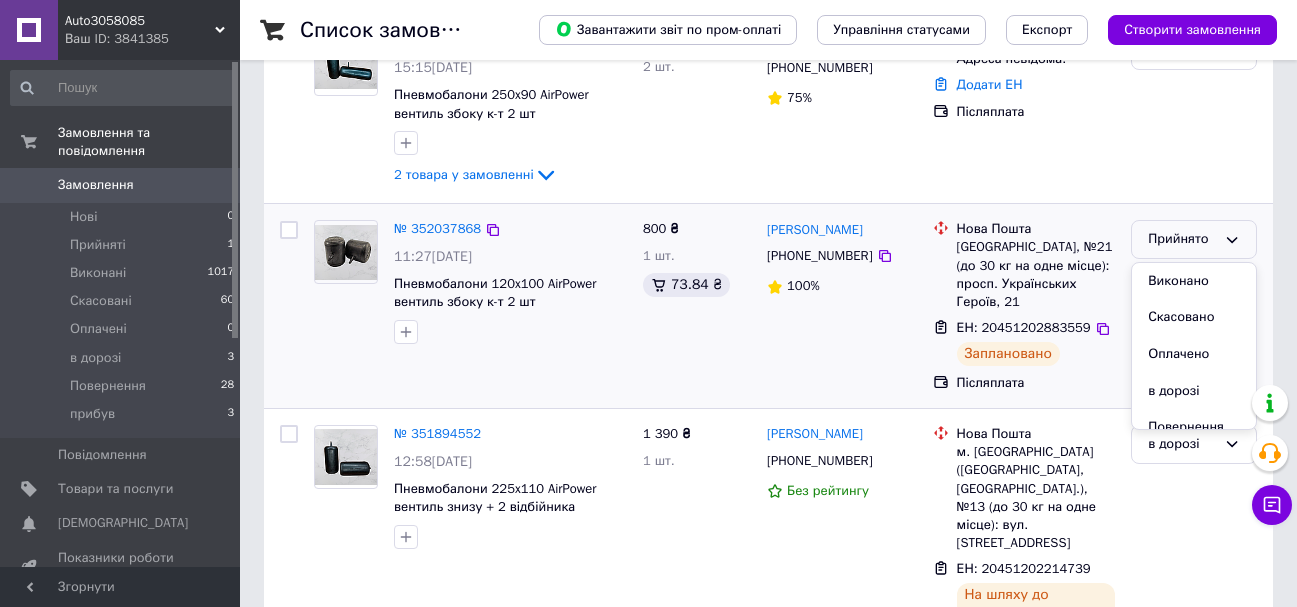 click on "в дорозі" at bounding box center (1194, 391) 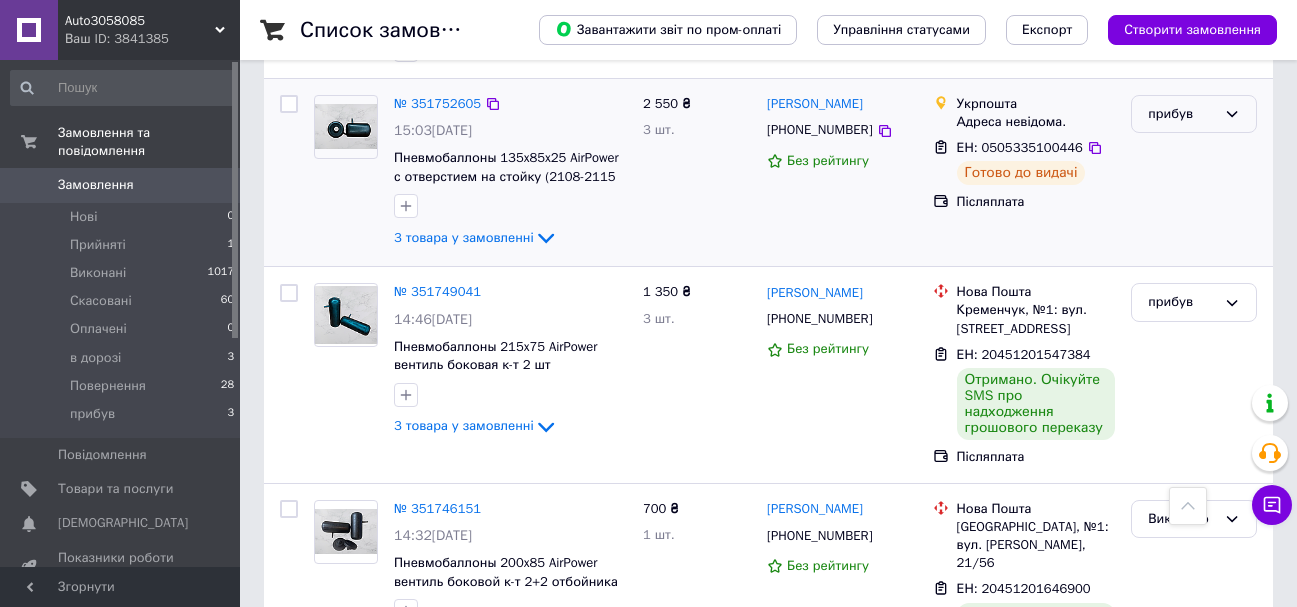 scroll, scrollTop: 1200, scrollLeft: 0, axis: vertical 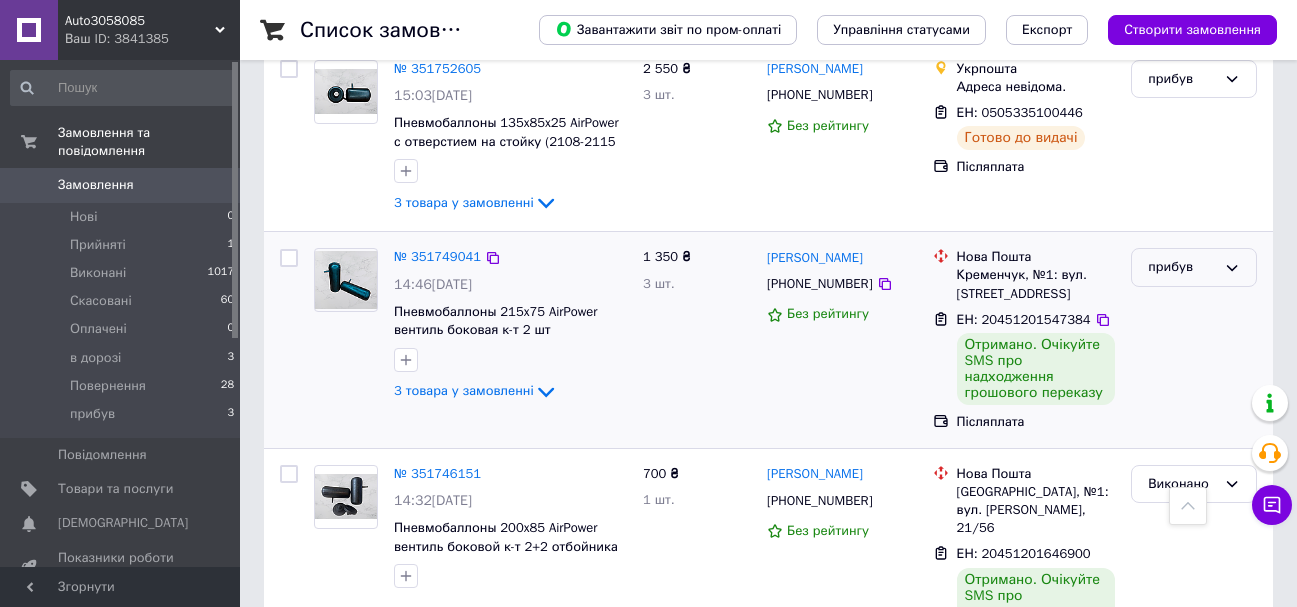 click 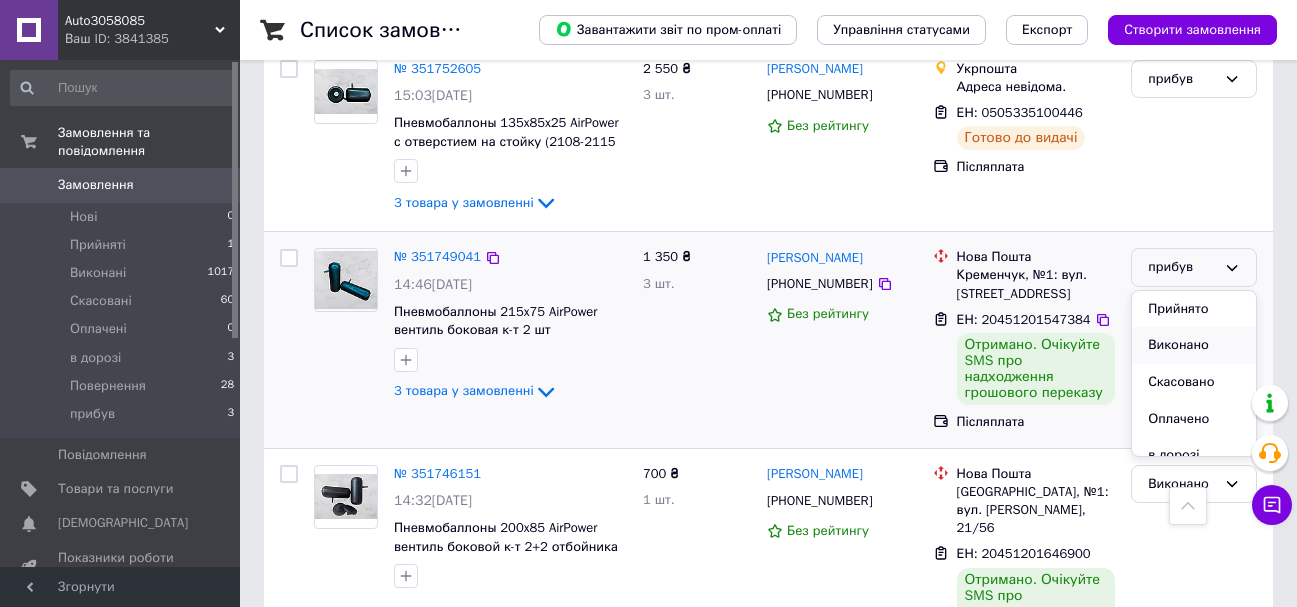 click on "Виконано" at bounding box center [1194, 345] 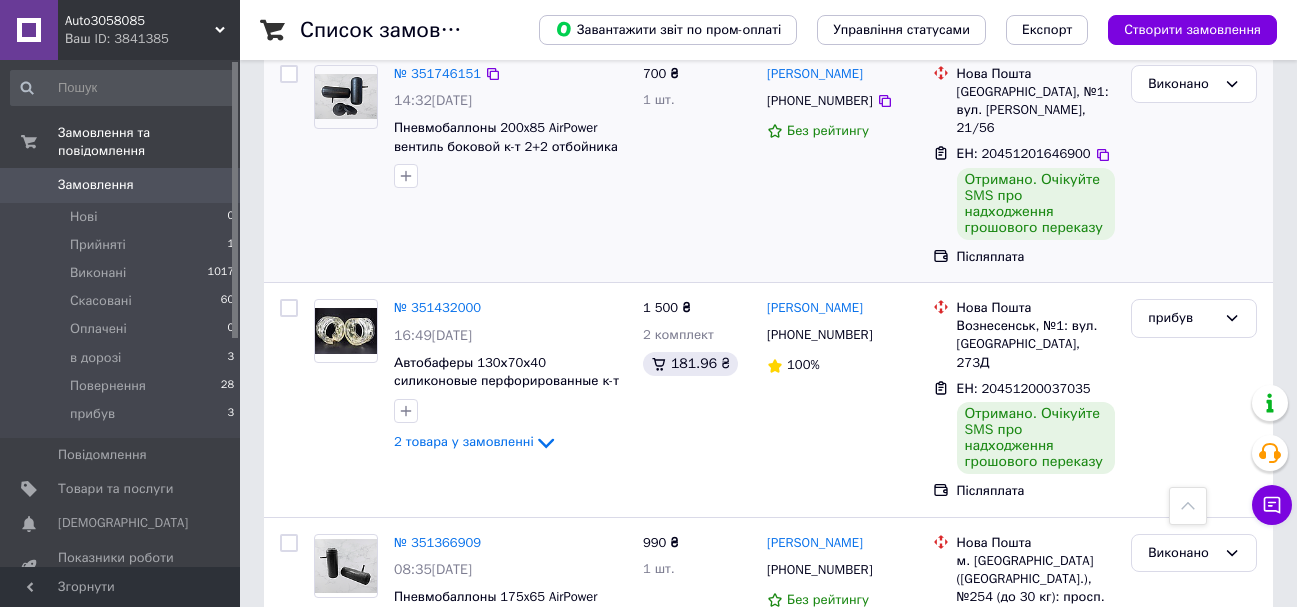 scroll, scrollTop: 1700, scrollLeft: 0, axis: vertical 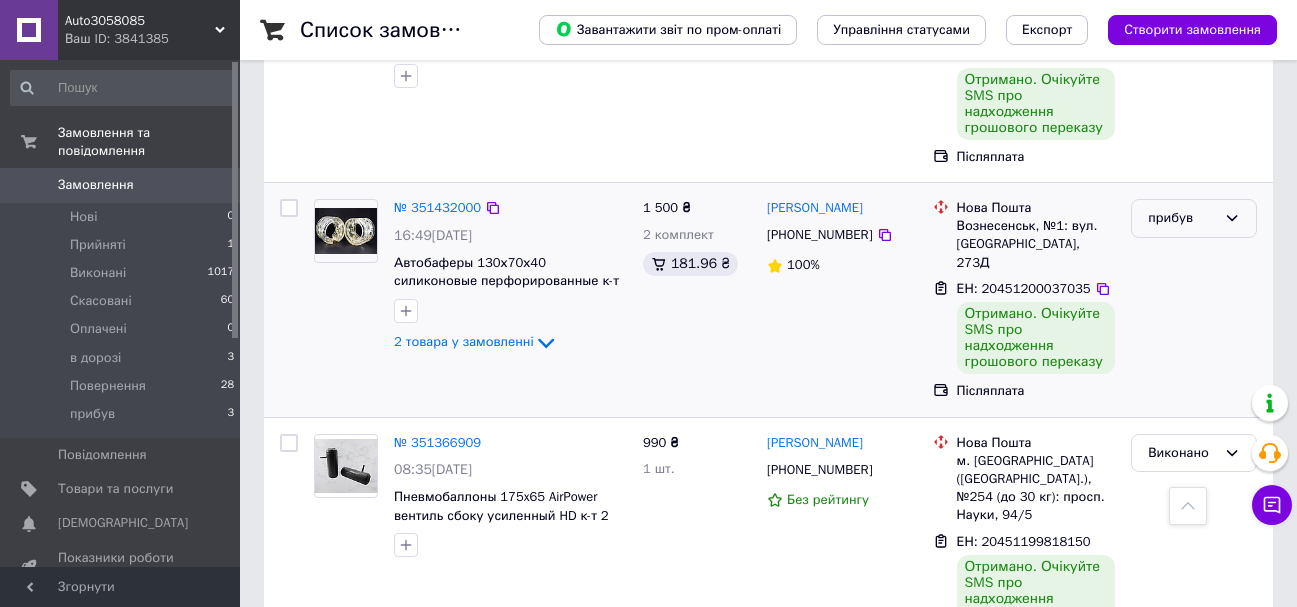 click 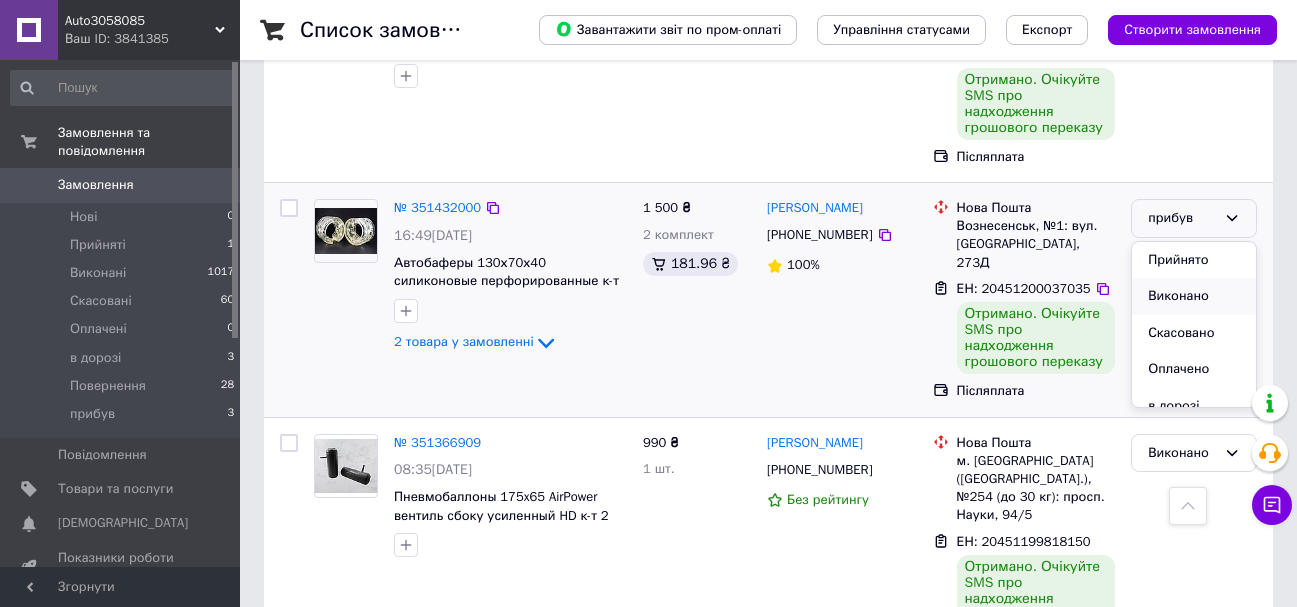 click on "Виконано" at bounding box center [1194, 296] 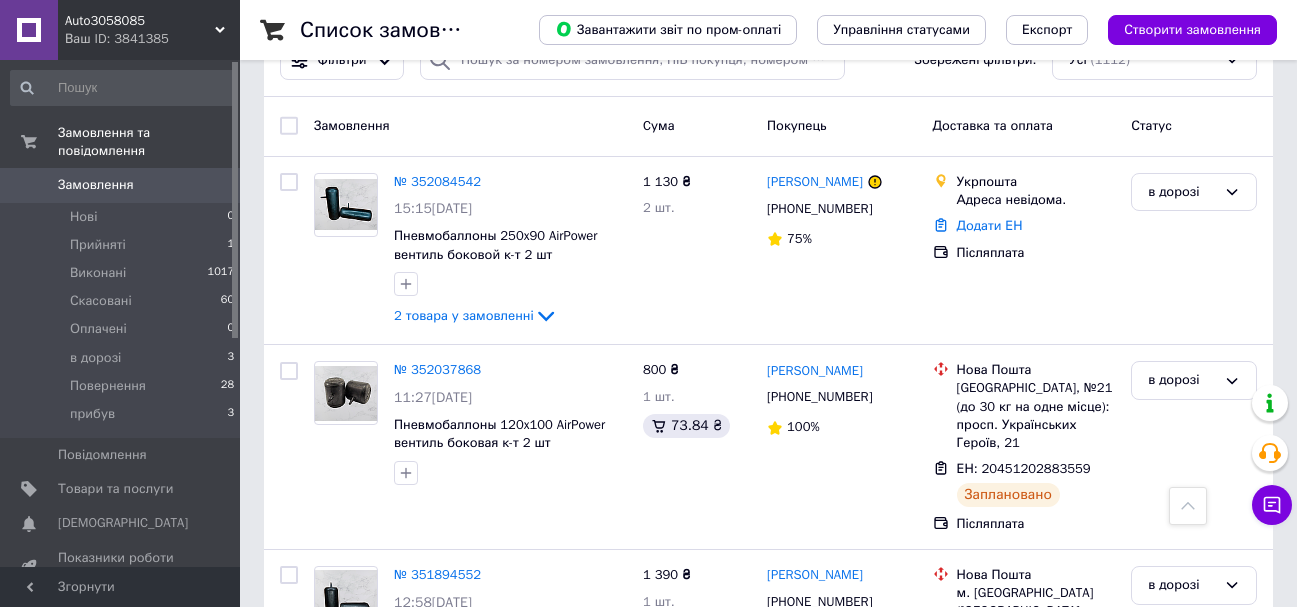scroll, scrollTop: 0, scrollLeft: 0, axis: both 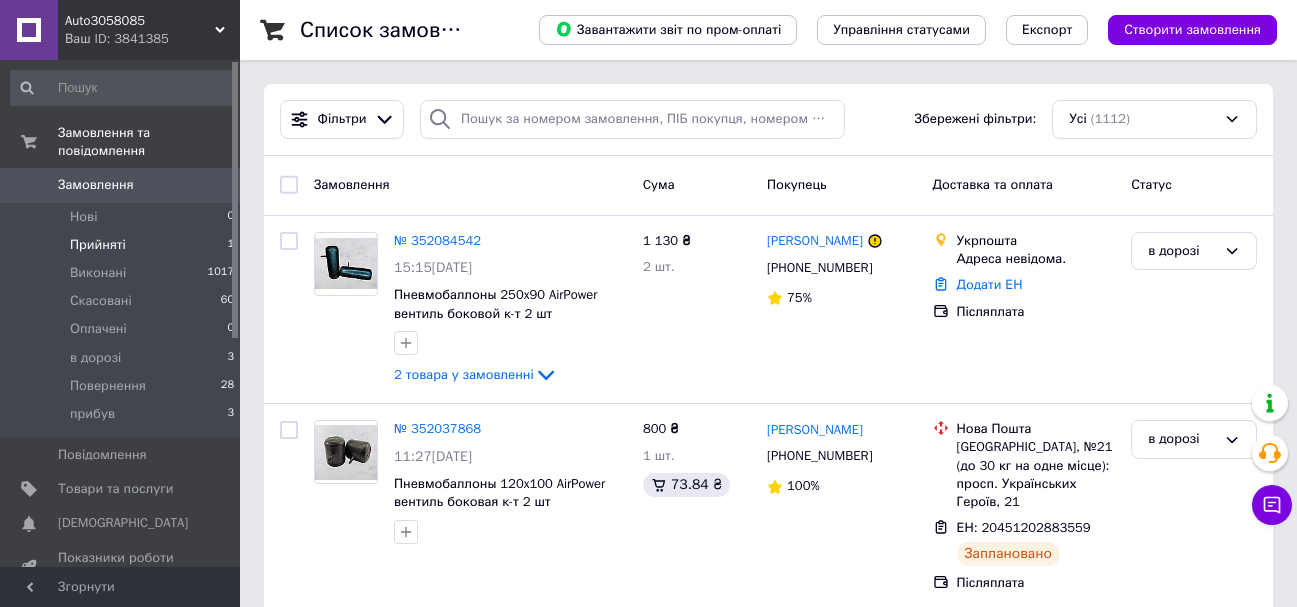 click on "Прийняті" at bounding box center (98, 245) 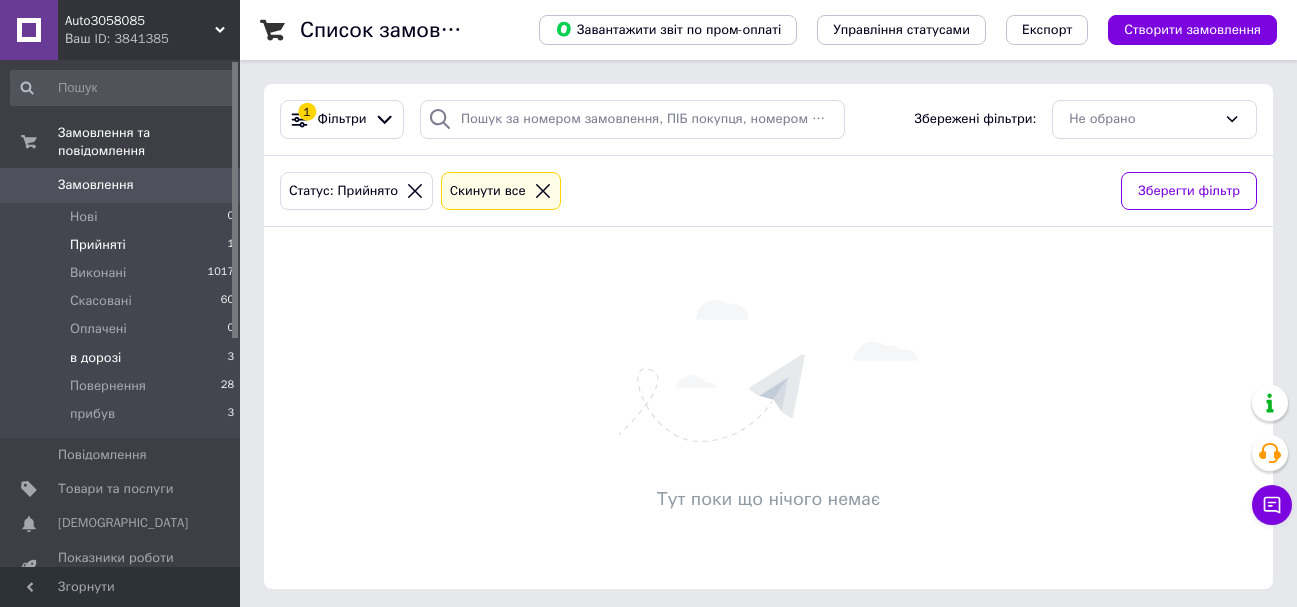 click on "в дорозі" at bounding box center (95, 358) 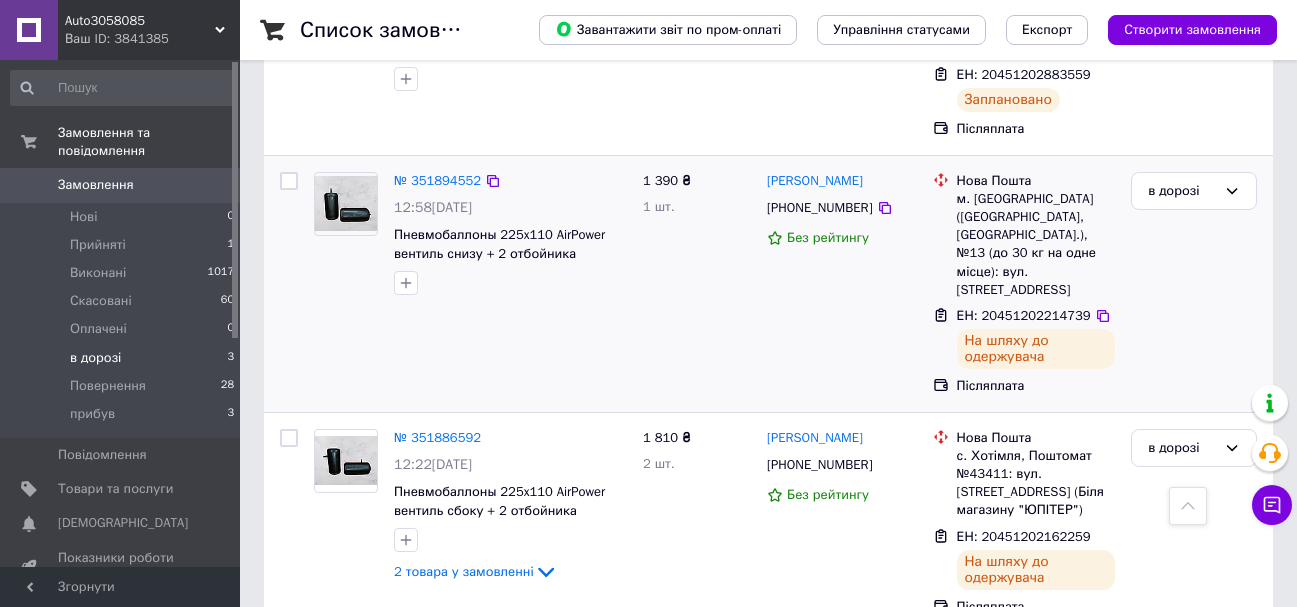 scroll, scrollTop: 538, scrollLeft: 0, axis: vertical 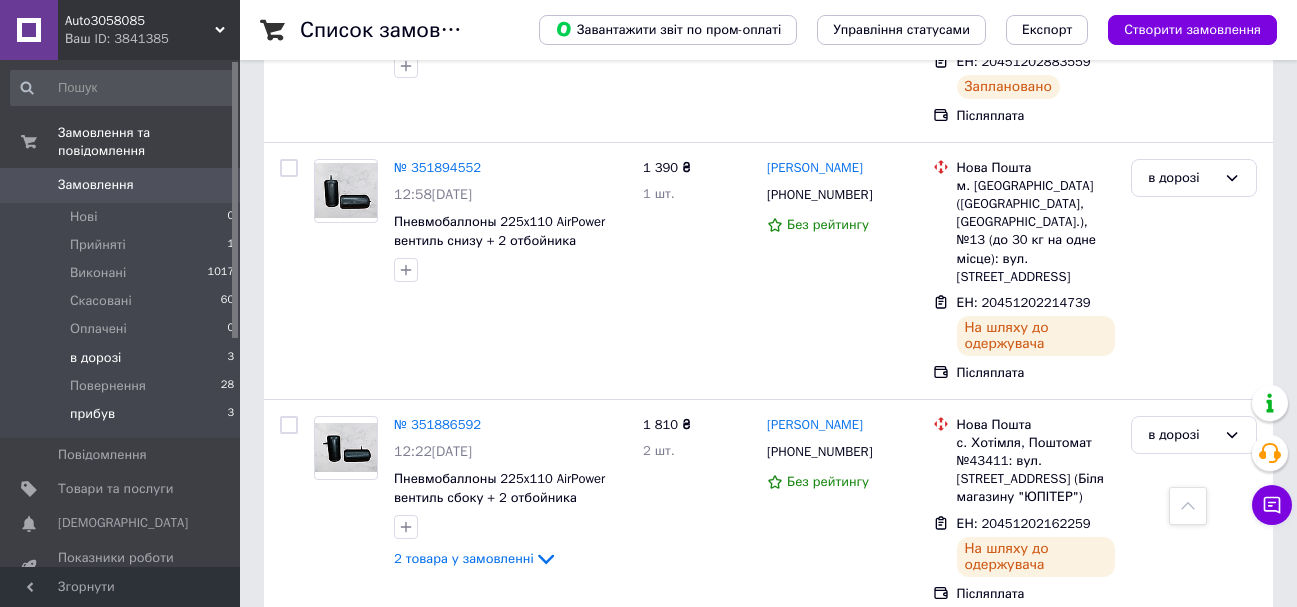 click on "прибув" at bounding box center (92, 414) 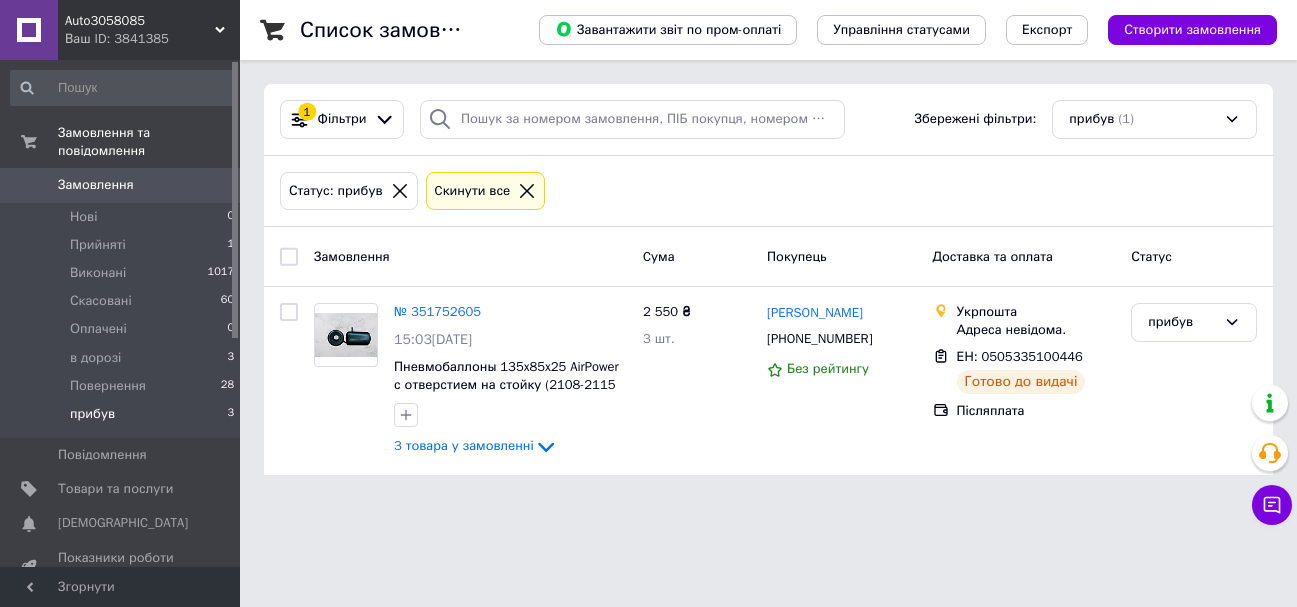 scroll, scrollTop: 0, scrollLeft: 0, axis: both 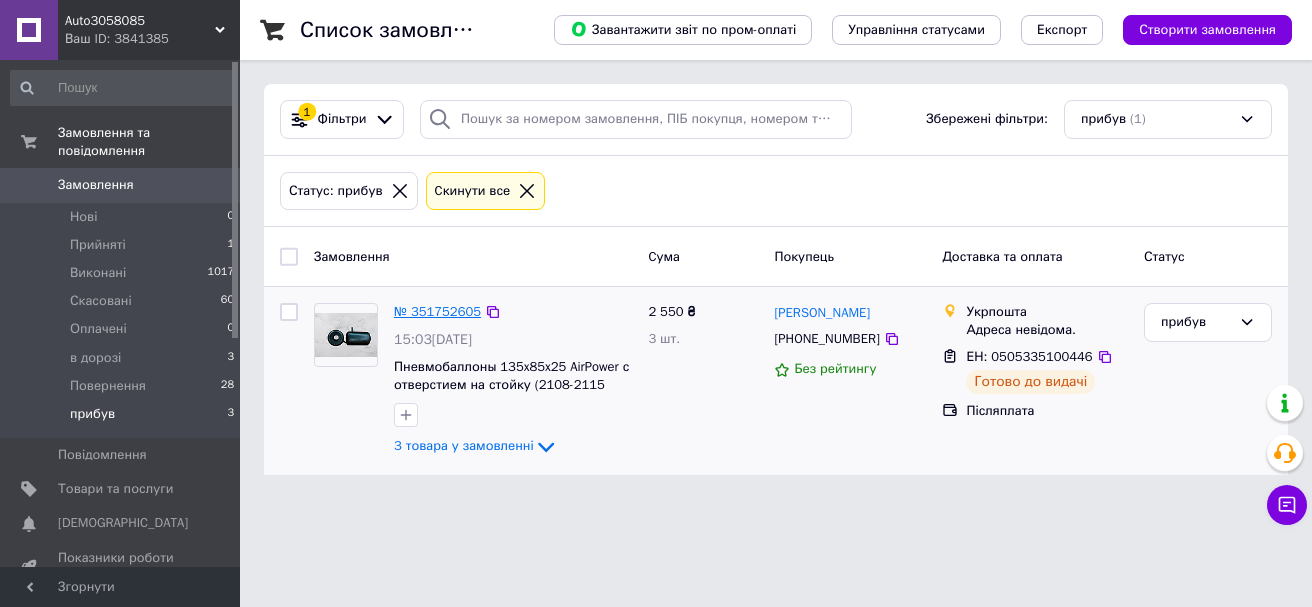click on "№ 351752605" at bounding box center [437, 311] 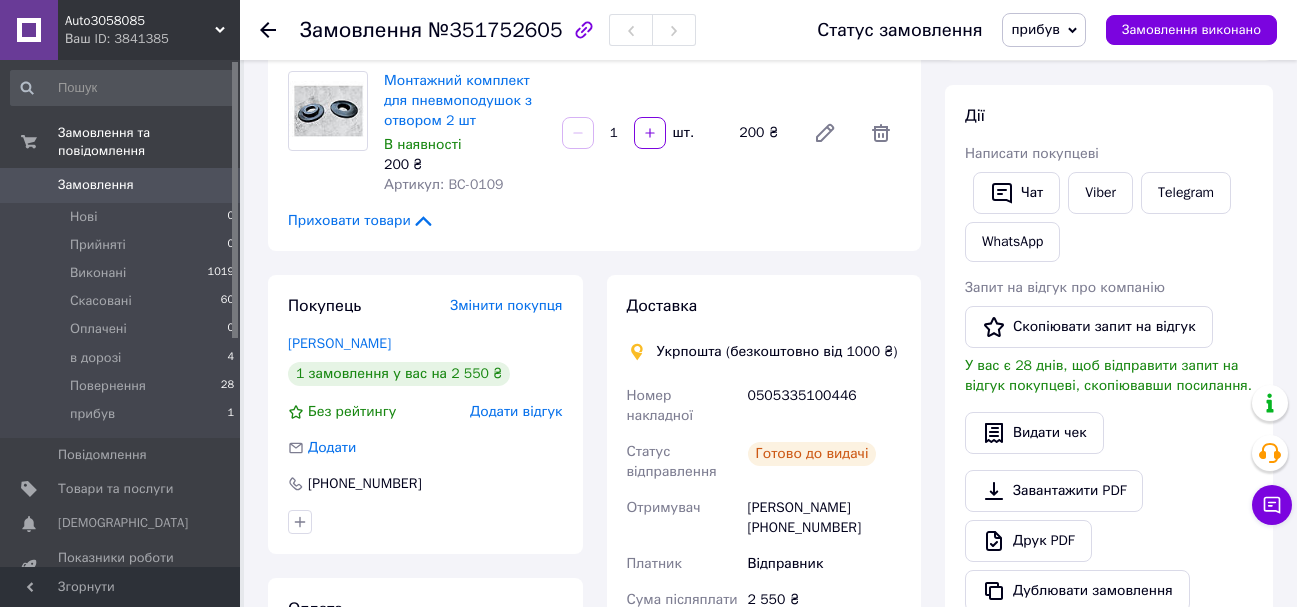 scroll, scrollTop: 600, scrollLeft: 0, axis: vertical 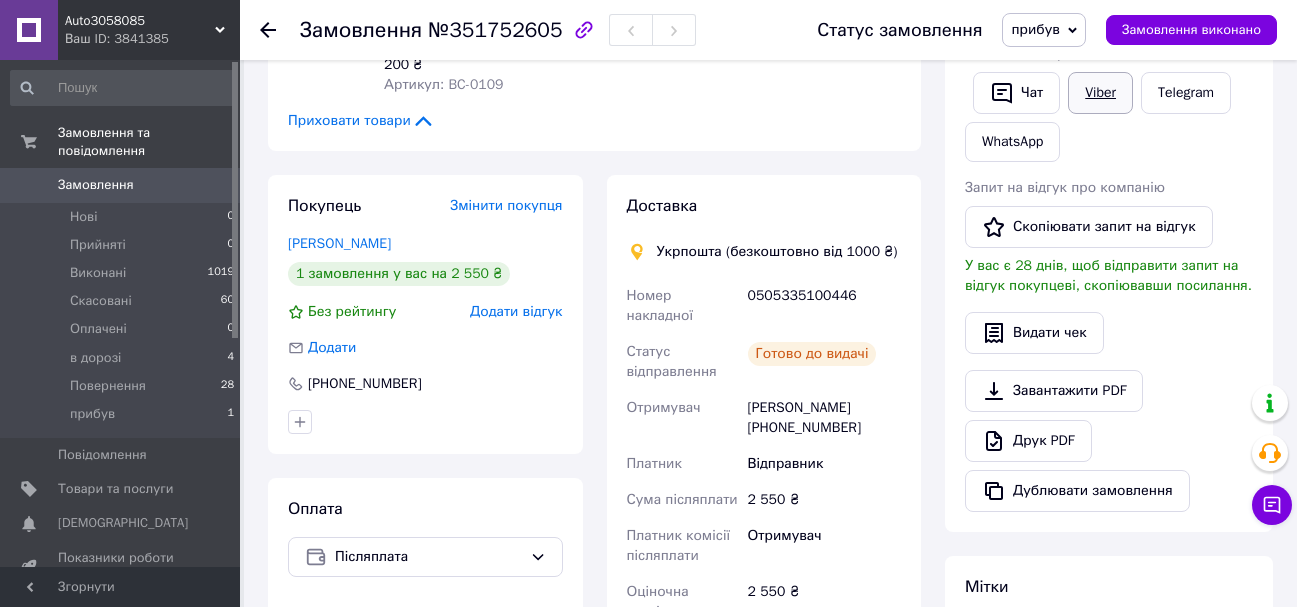 click on "Viber" at bounding box center (1100, 93) 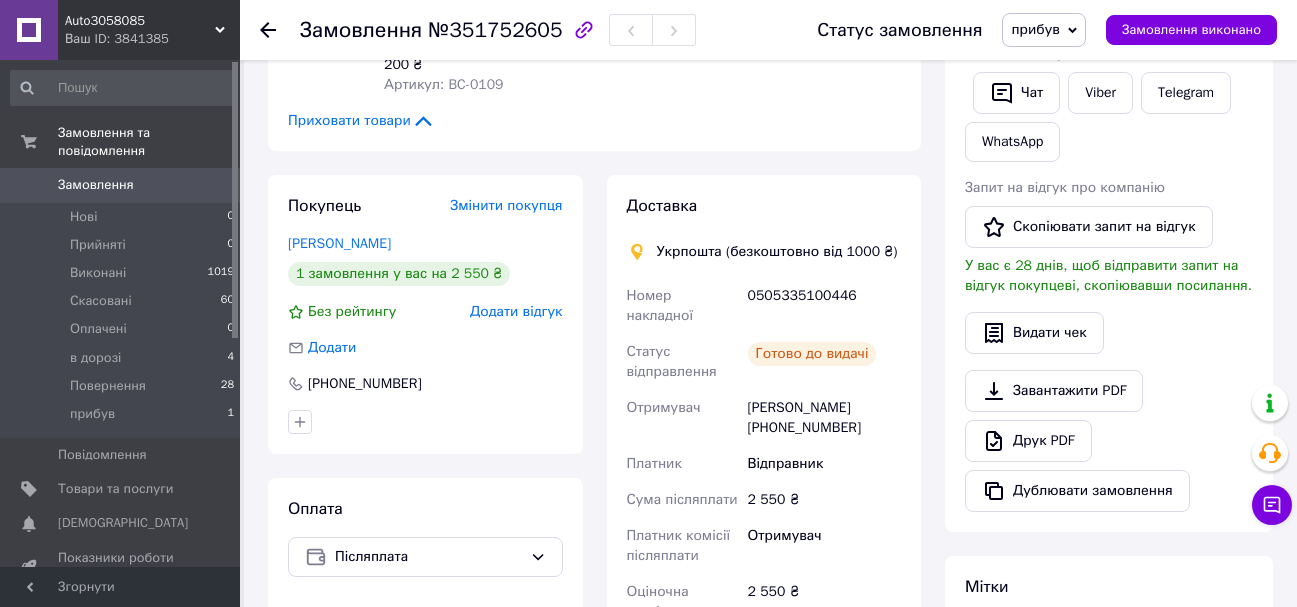 click on "Замовлення" at bounding box center (96, 185) 